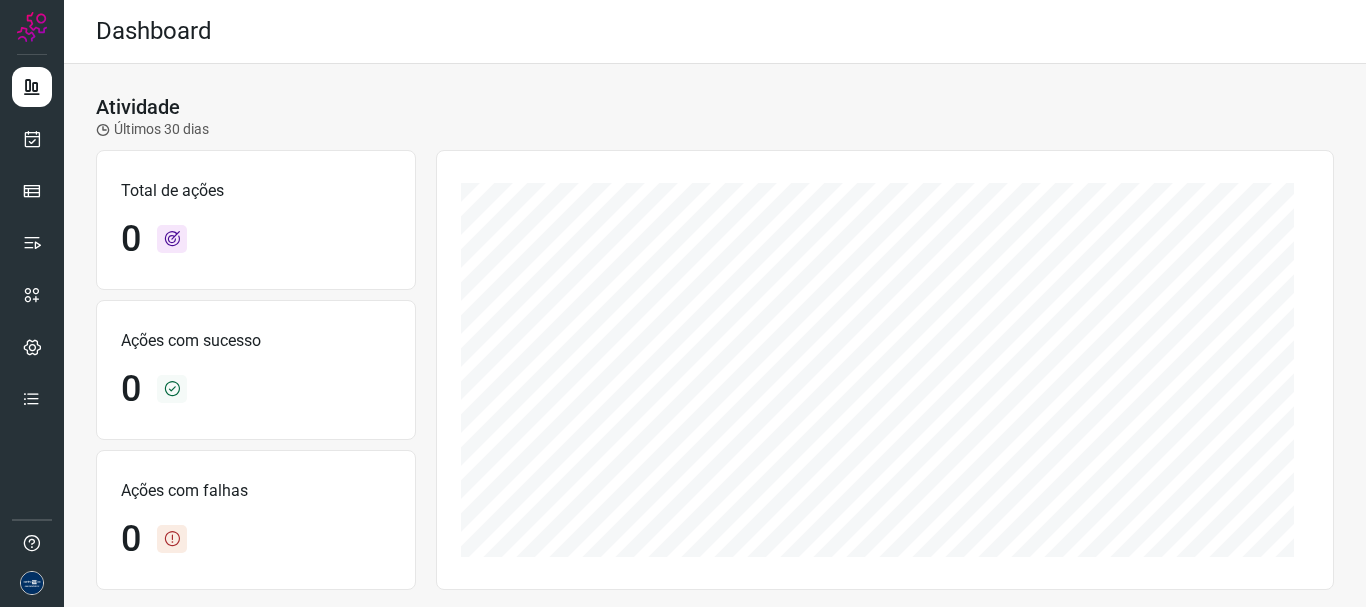 scroll, scrollTop: 0, scrollLeft: 0, axis: both 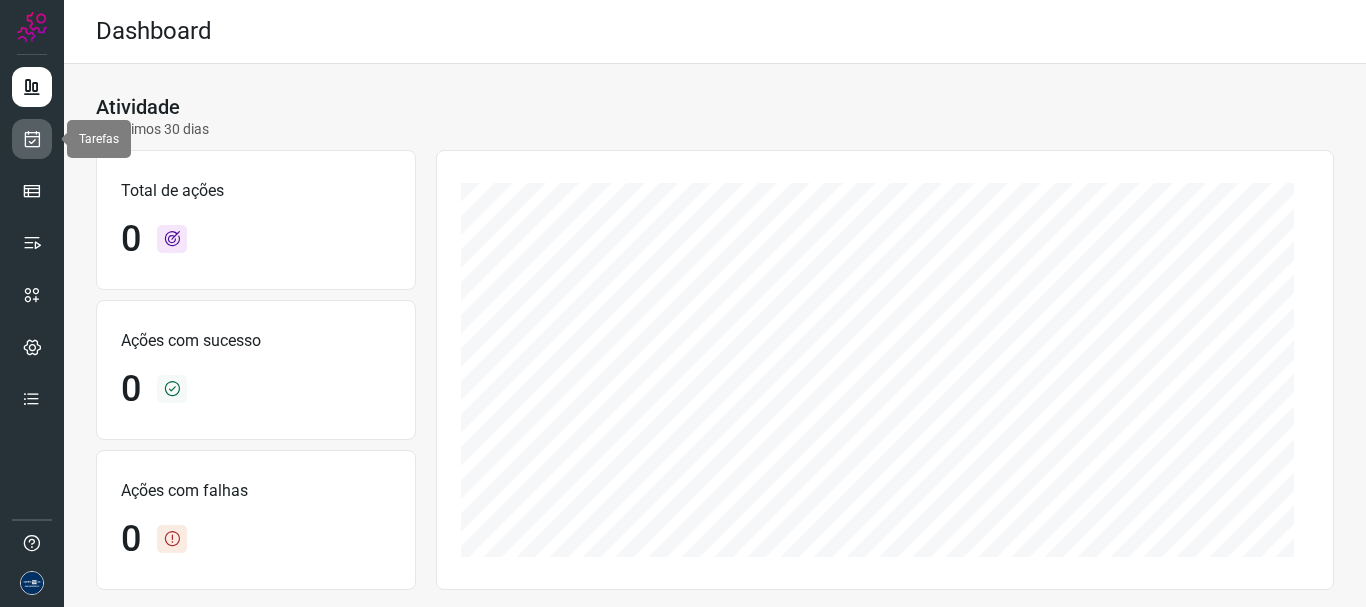click at bounding box center (32, 139) 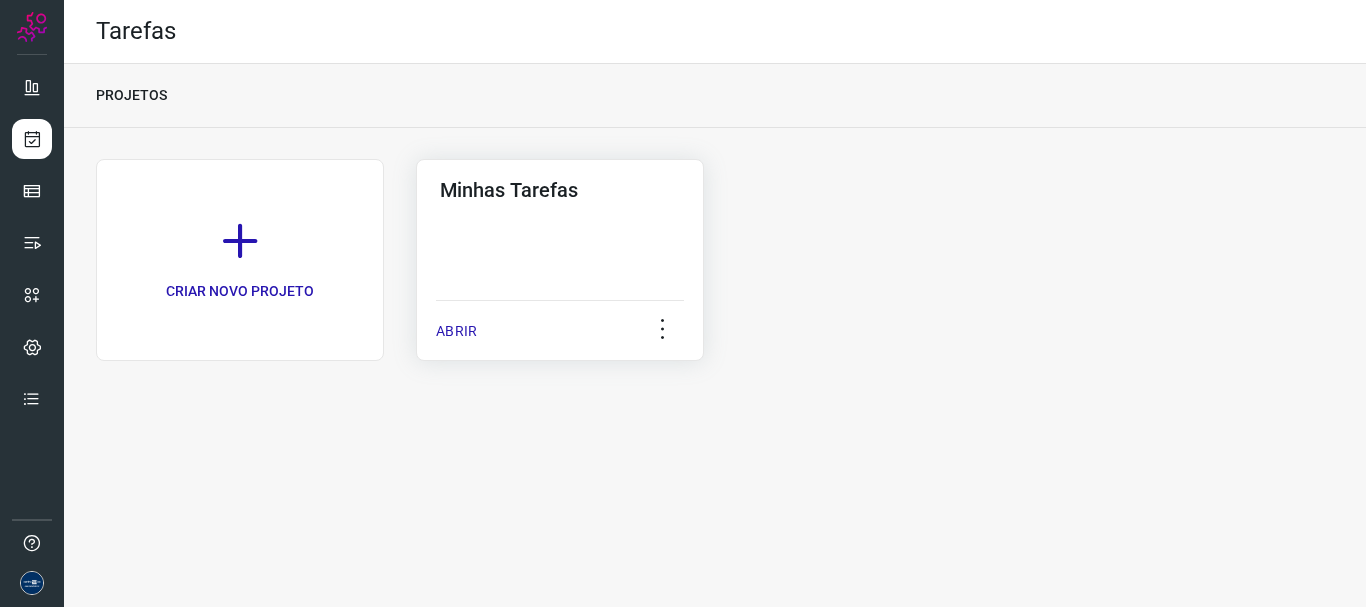 click on "ABRIR" at bounding box center (456, 331) 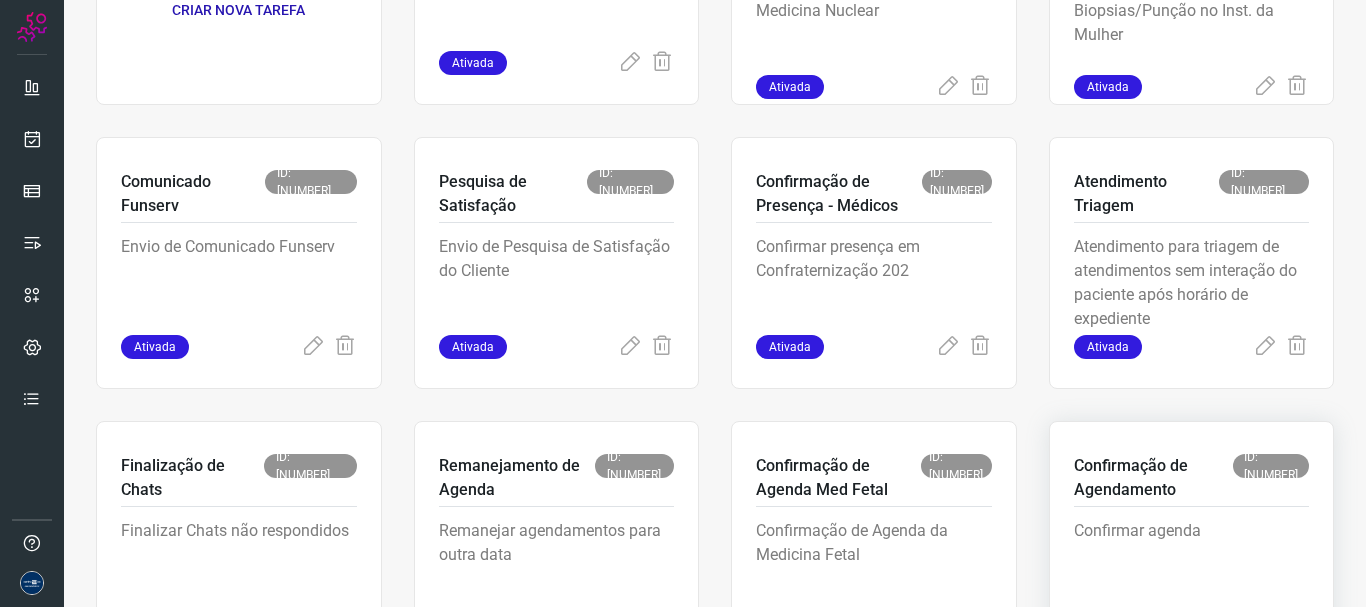 scroll, scrollTop: 422, scrollLeft: 0, axis: vertical 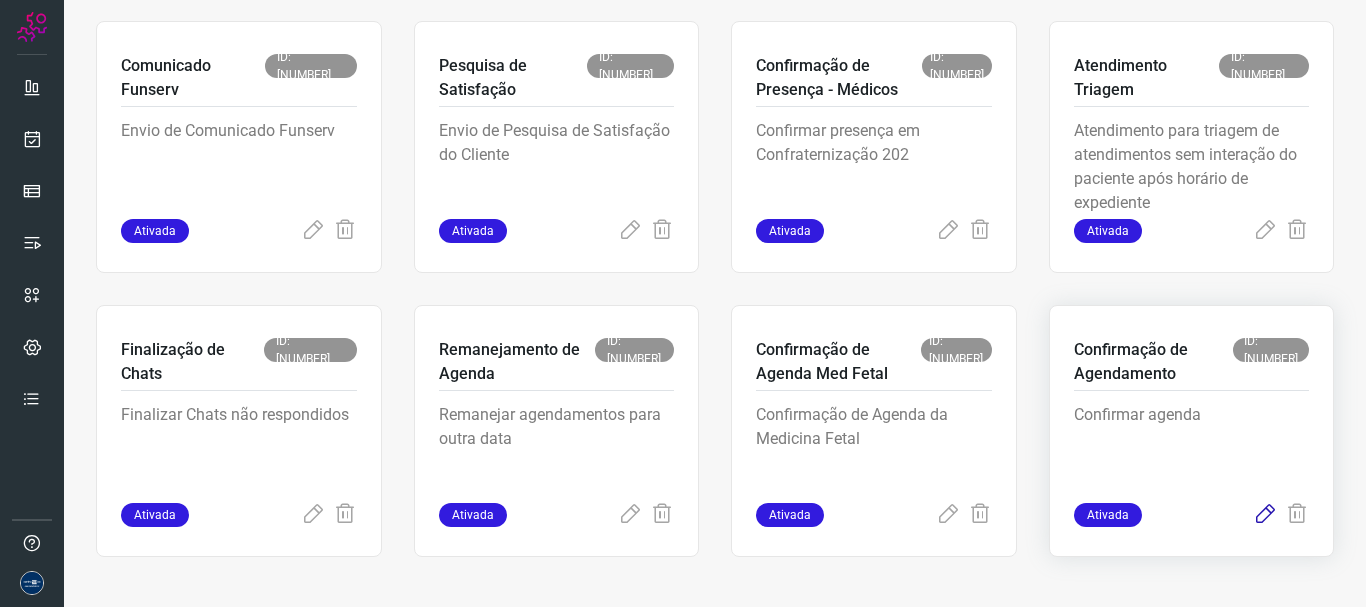click at bounding box center (1265, 515) 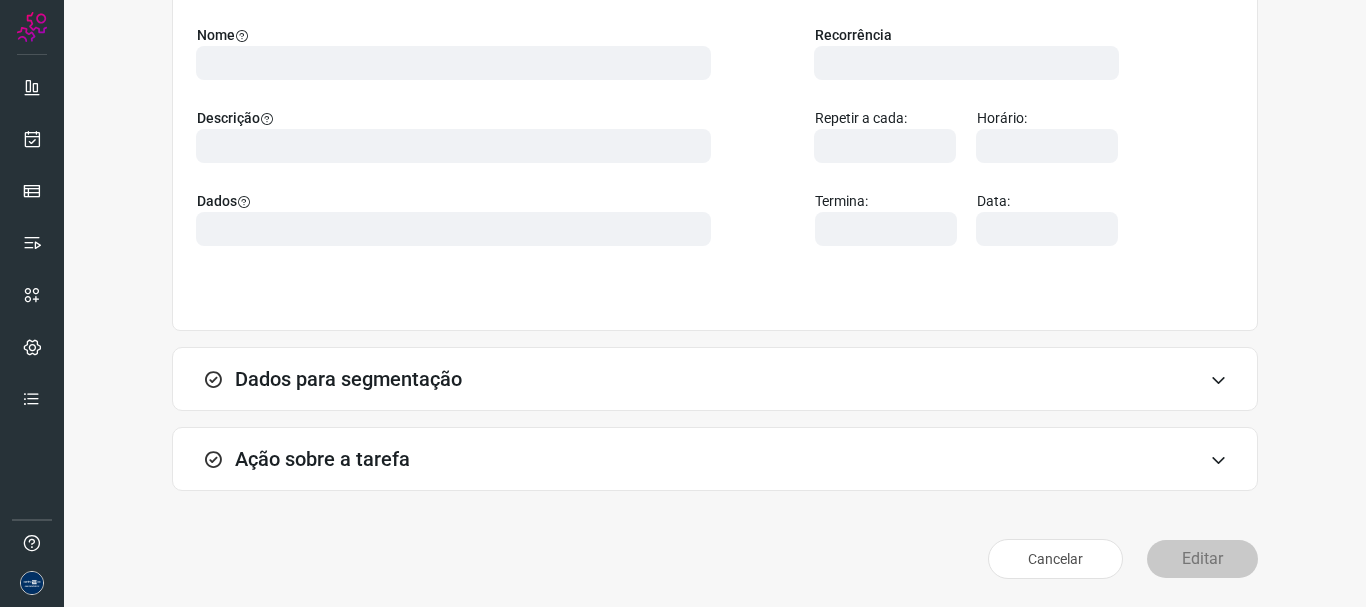 scroll, scrollTop: 174, scrollLeft: 0, axis: vertical 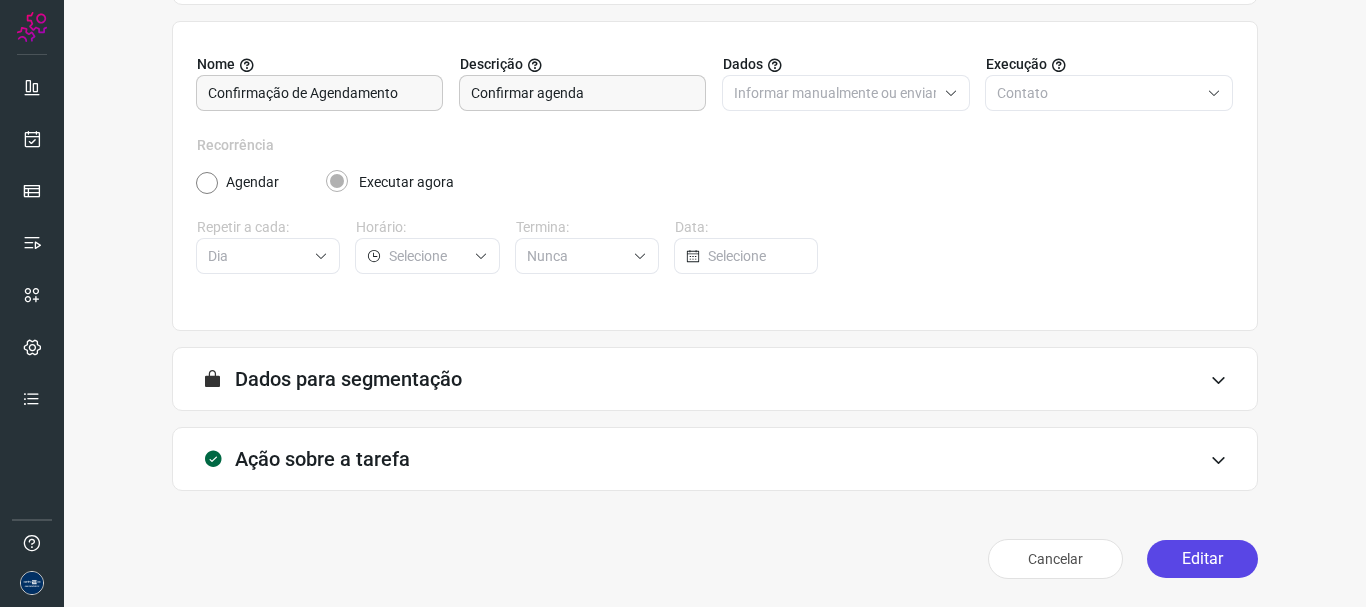 click on "Editar" at bounding box center (1202, 559) 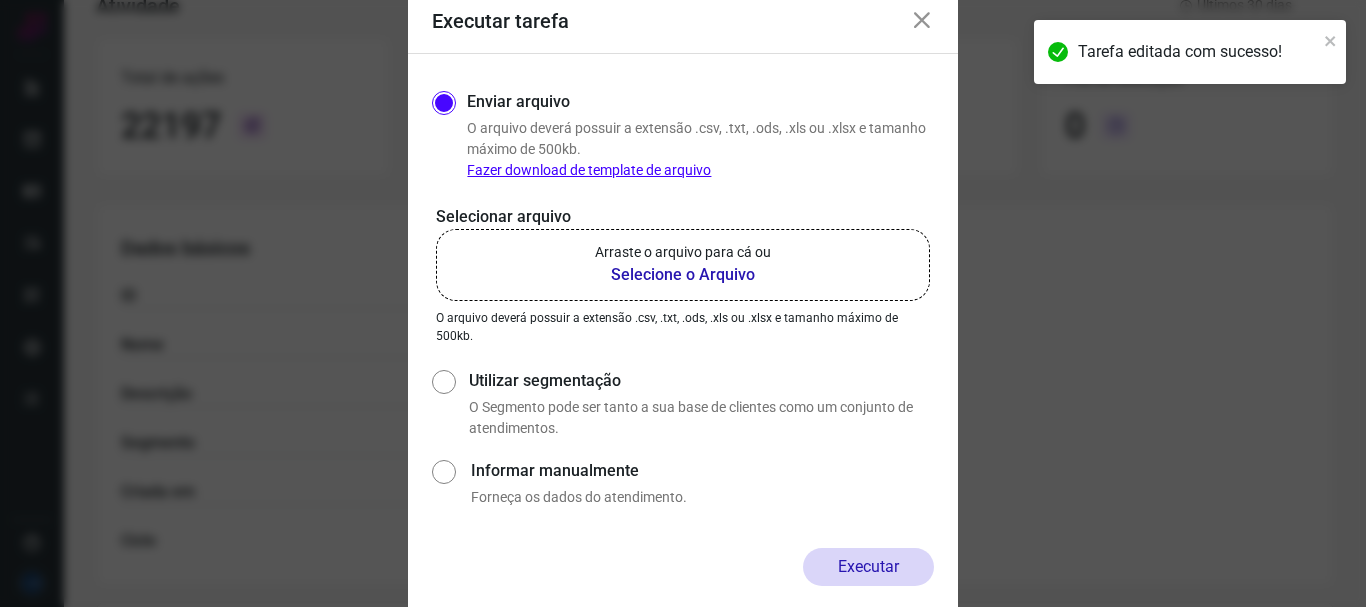 click on "Arraste o arquivo para cá ou" at bounding box center [683, 252] 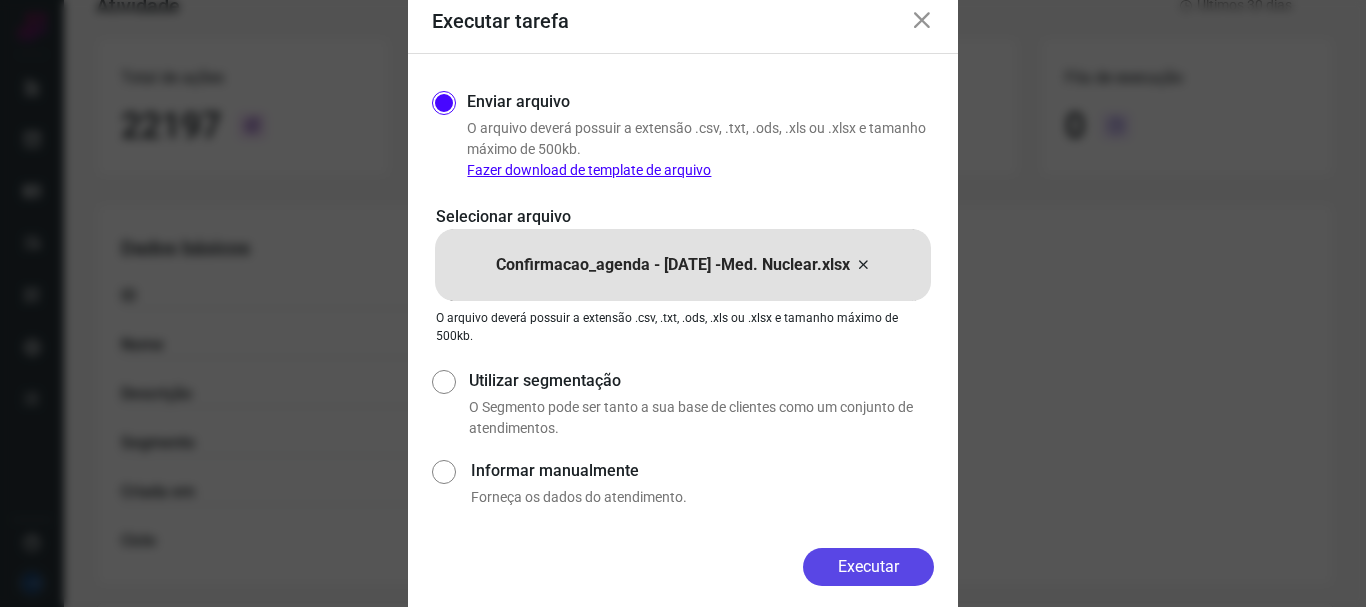 click on "Executar" at bounding box center [868, 567] 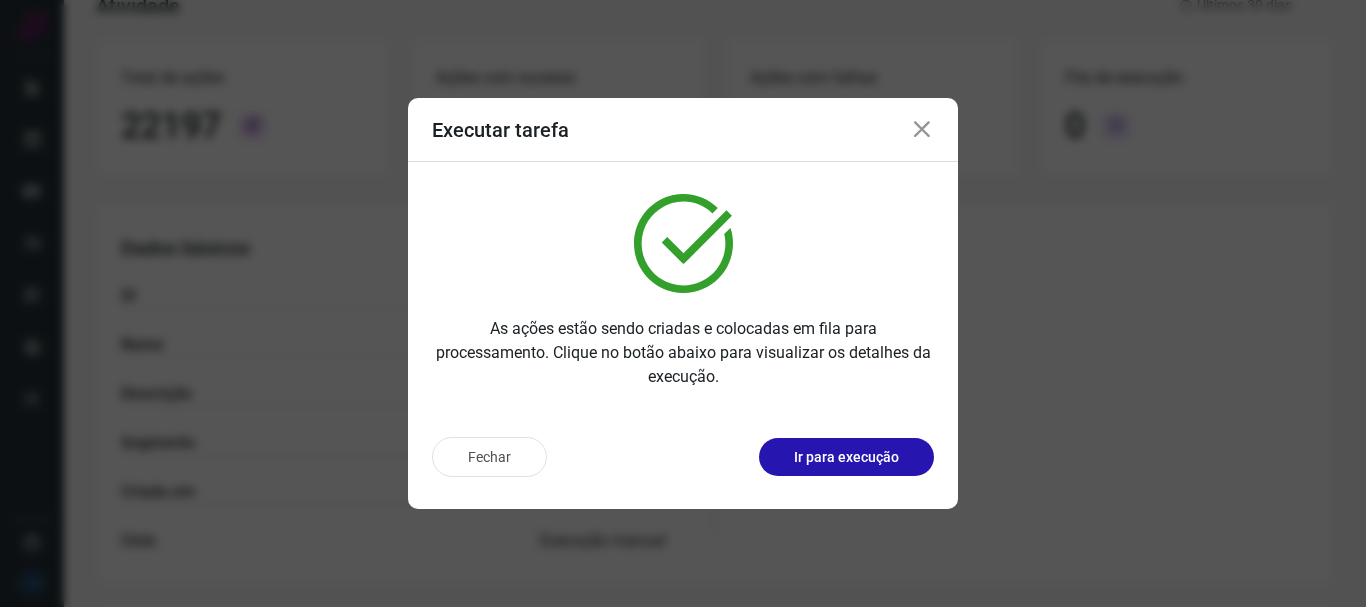 click at bounding box center [922, 130] 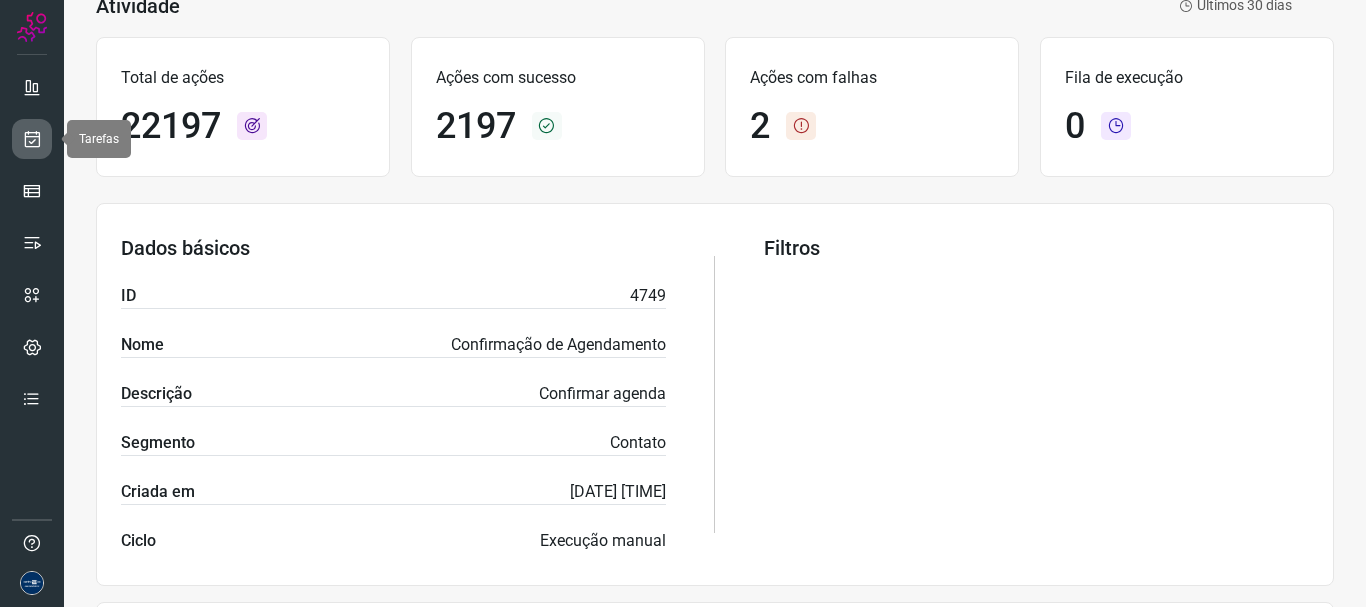 click at bounding box center (32, 139) 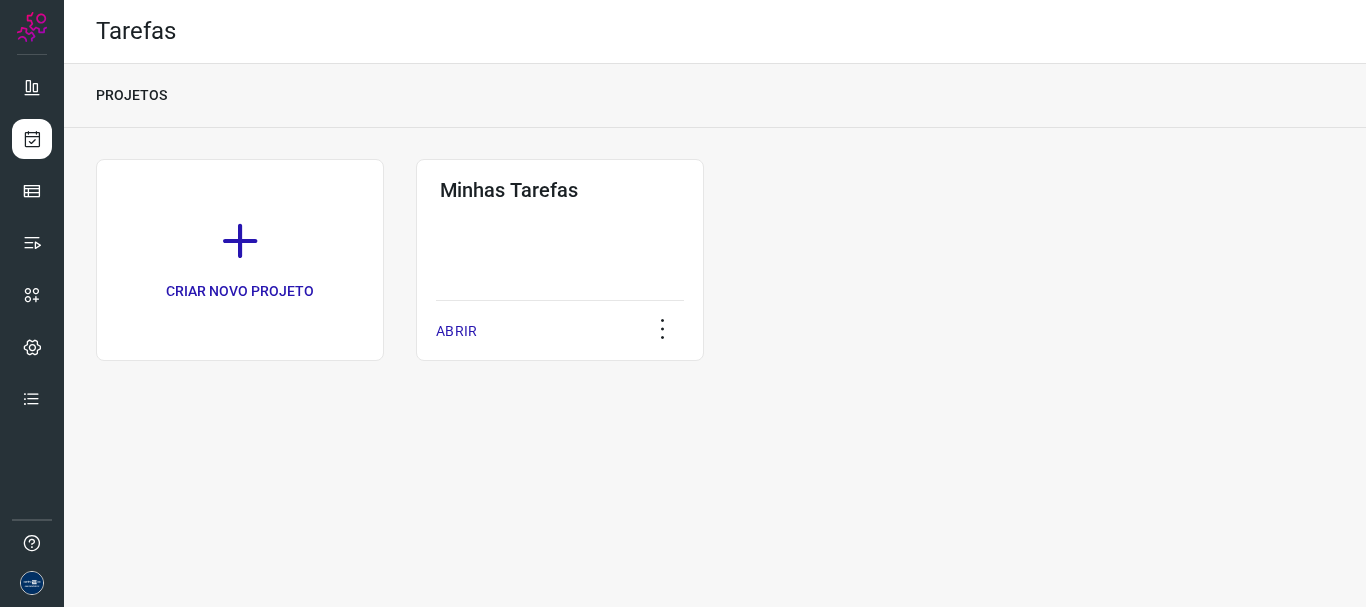 scroll, scrollTop: 0, scrollLeft: 0, axis: both 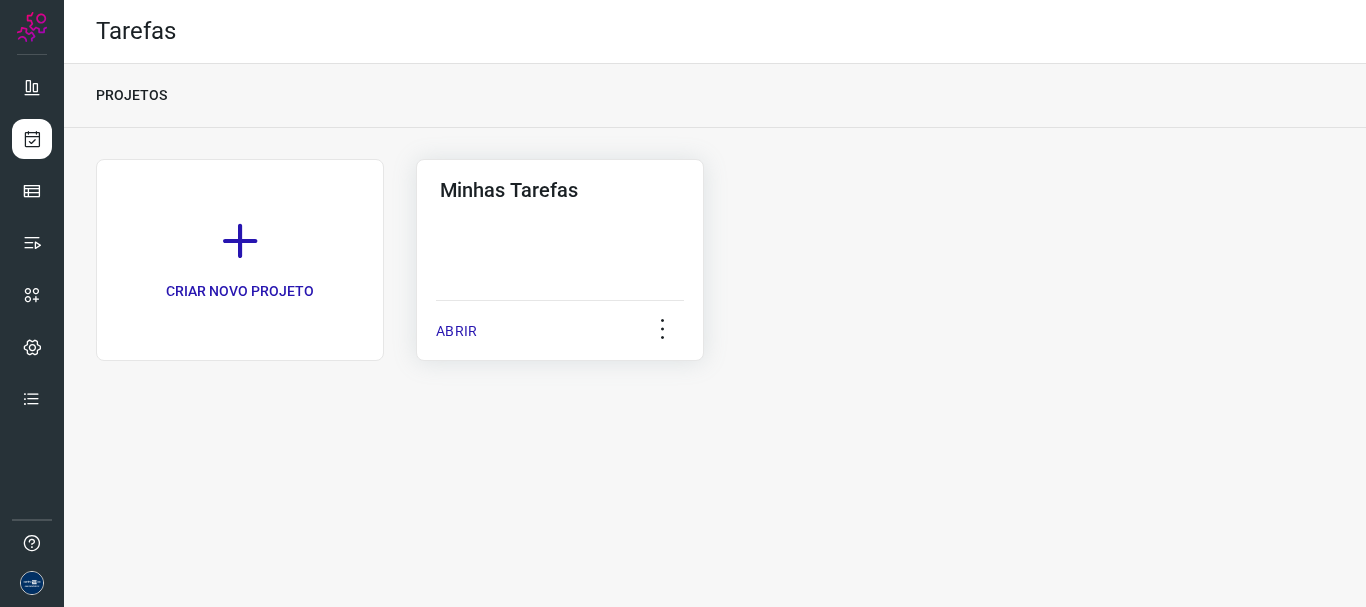 click on "ABRIR" at bounding box center [560, 325] 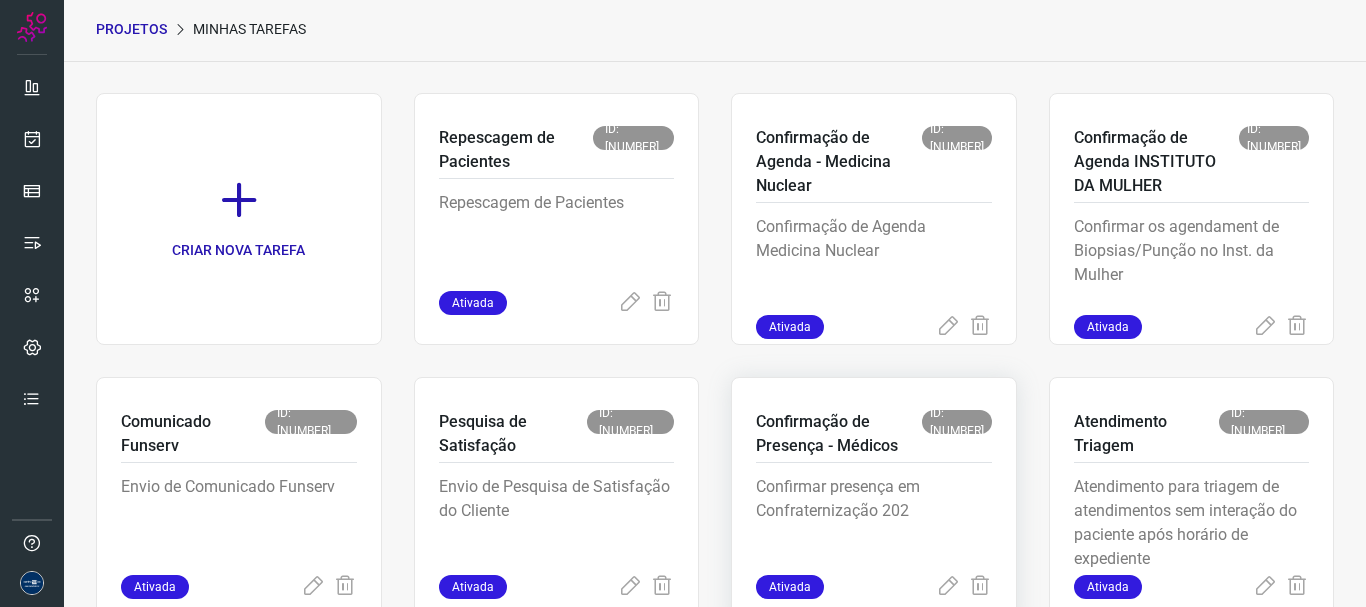 scroll, scrollTop: 0, scrollLeft: 0, axis: both 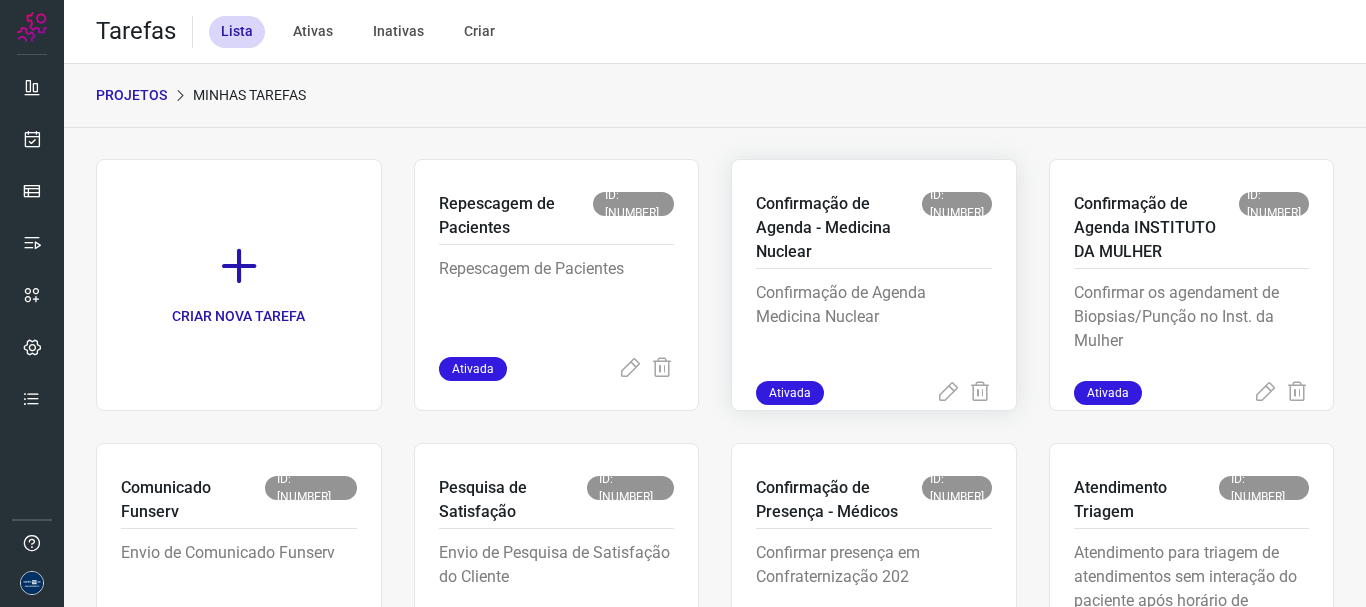 click at bounding box center [964, 393] 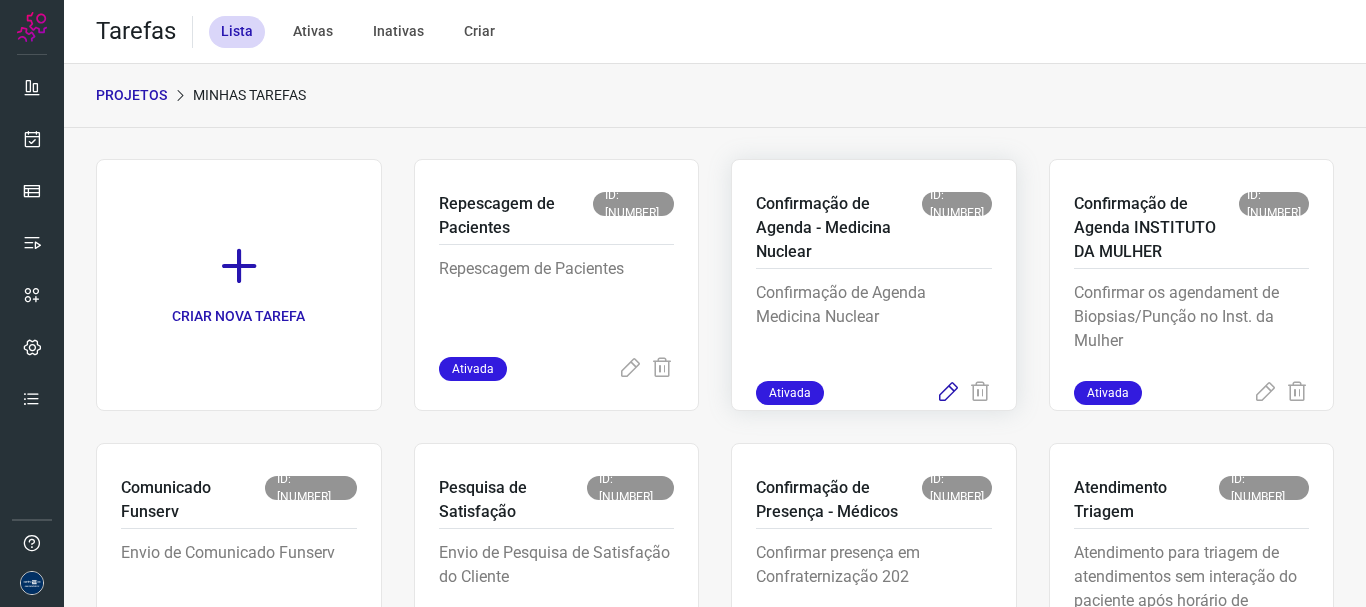 click at bounding box center [948, 393] 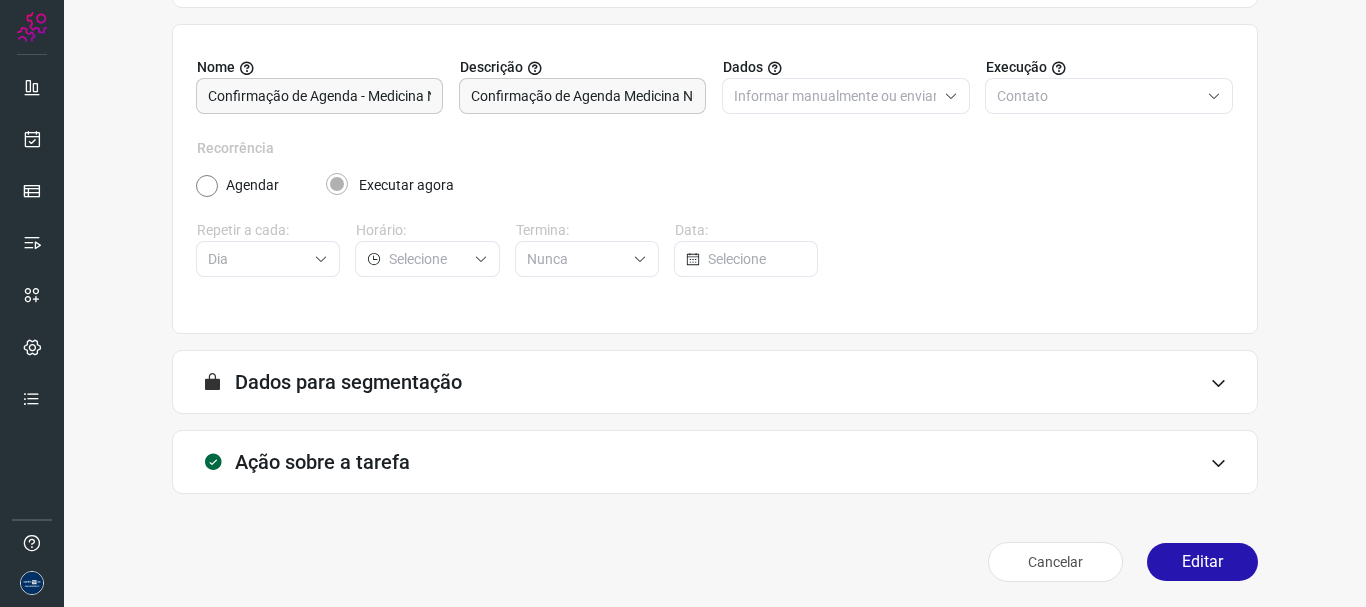 scroll, scrollTop: 174, scrollLeft: 0, axis: vertical 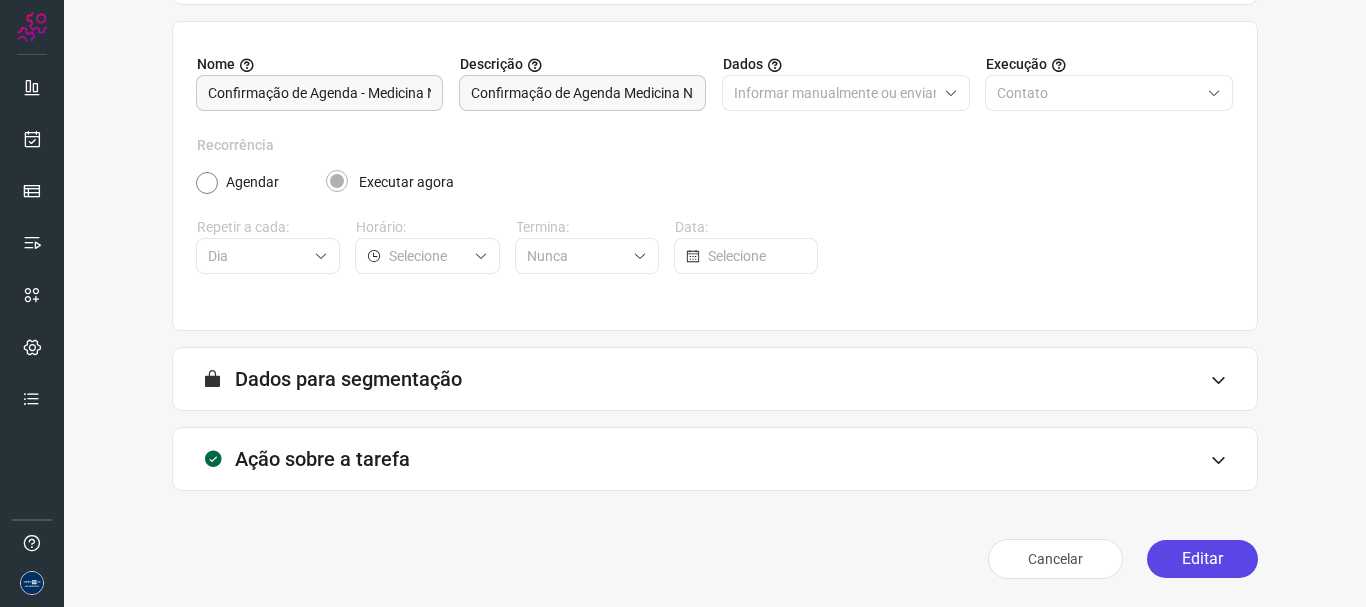 click on "Editar" at bounding box center [1202, 559] 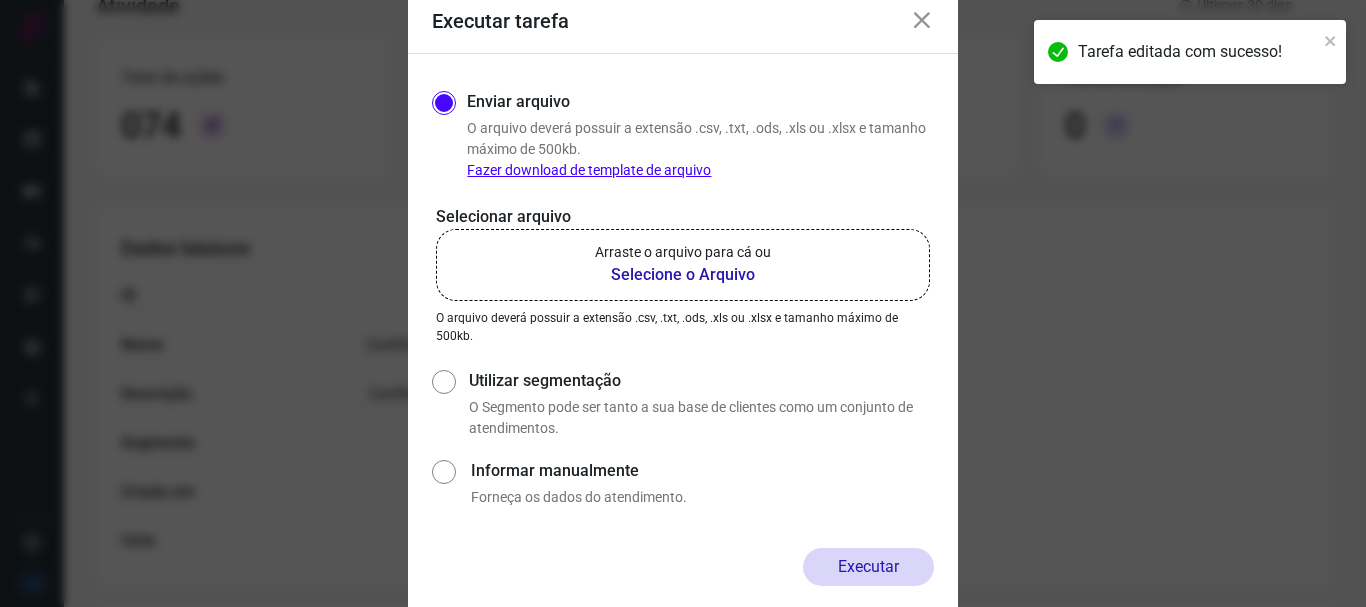click on "Selecione o Arquivo" at bounding box center [683, 275] 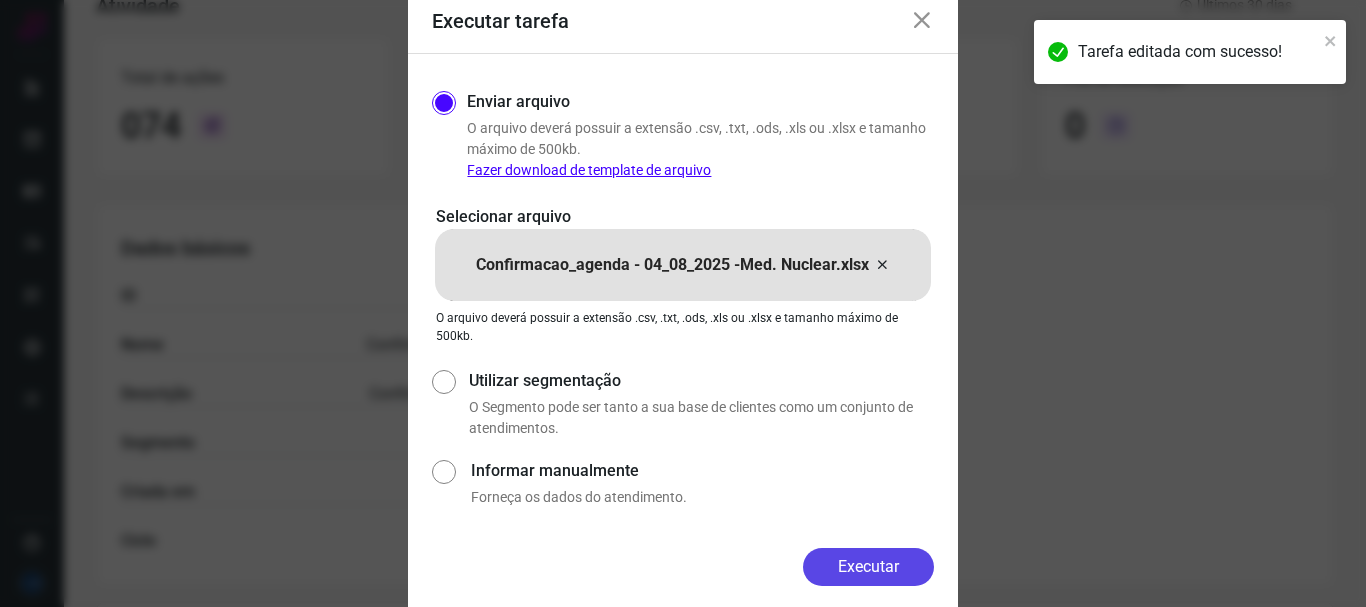 click on "Executar" at bounding box center (868, 567) 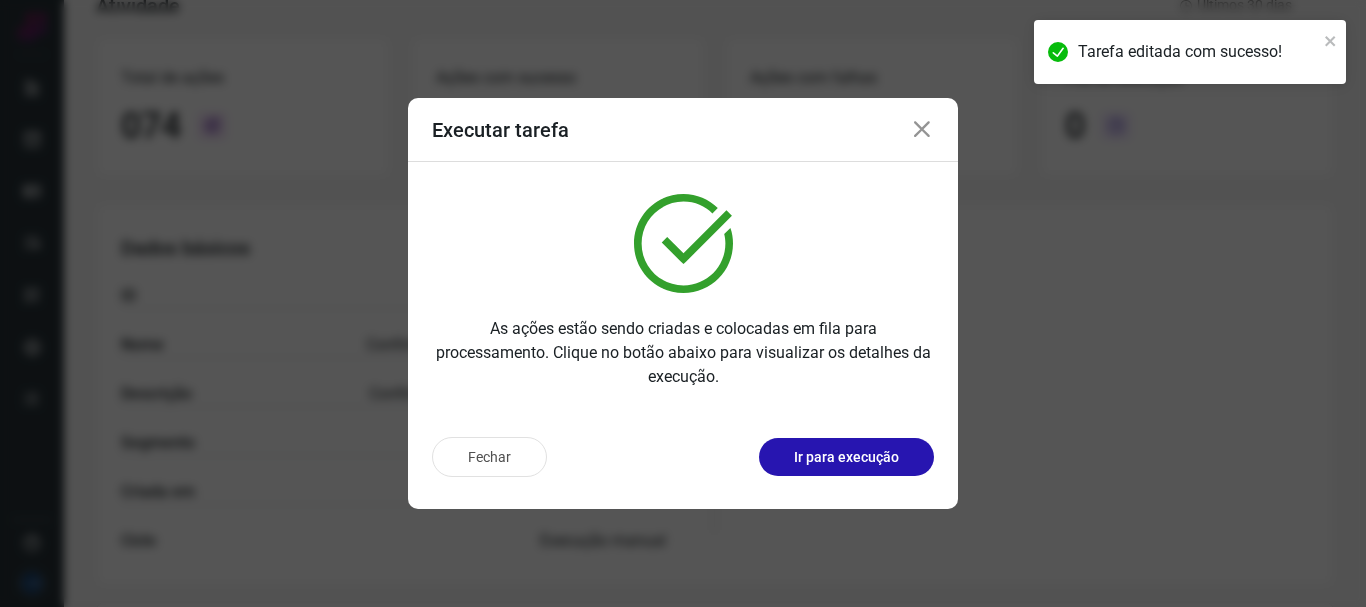 click at bounding box center (922, 130) 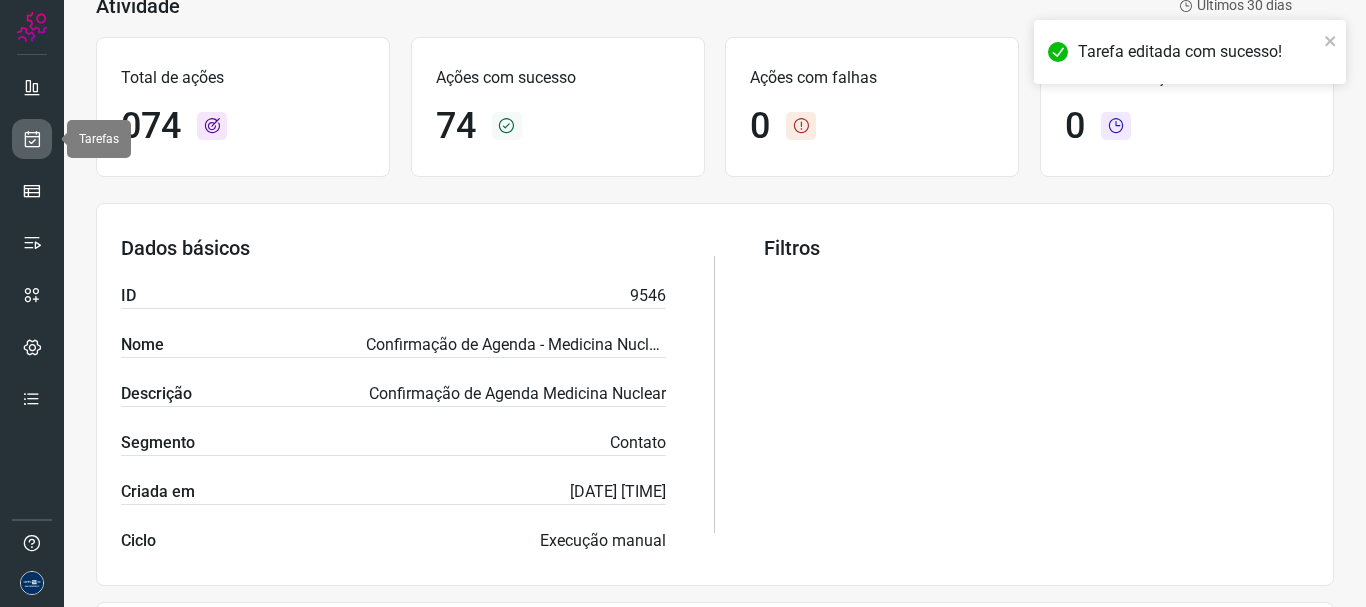 click at bounding box center (32, 139) 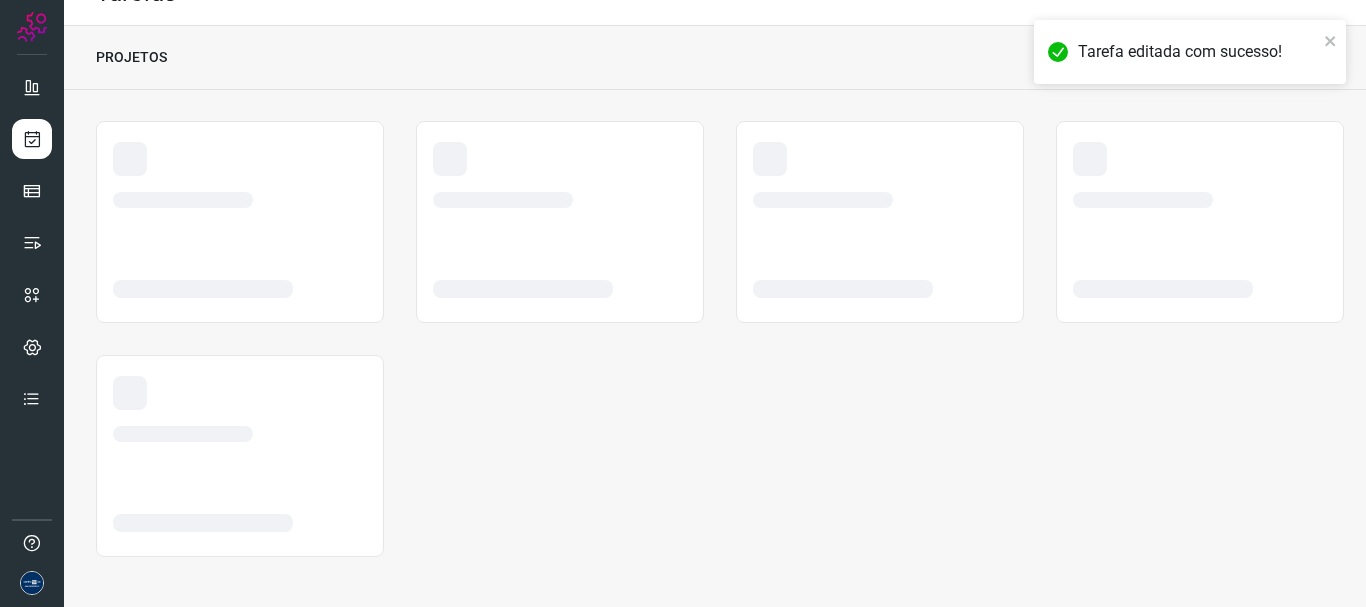 scroll, scrollTop: 0, scrollLeft: 0, axis: both 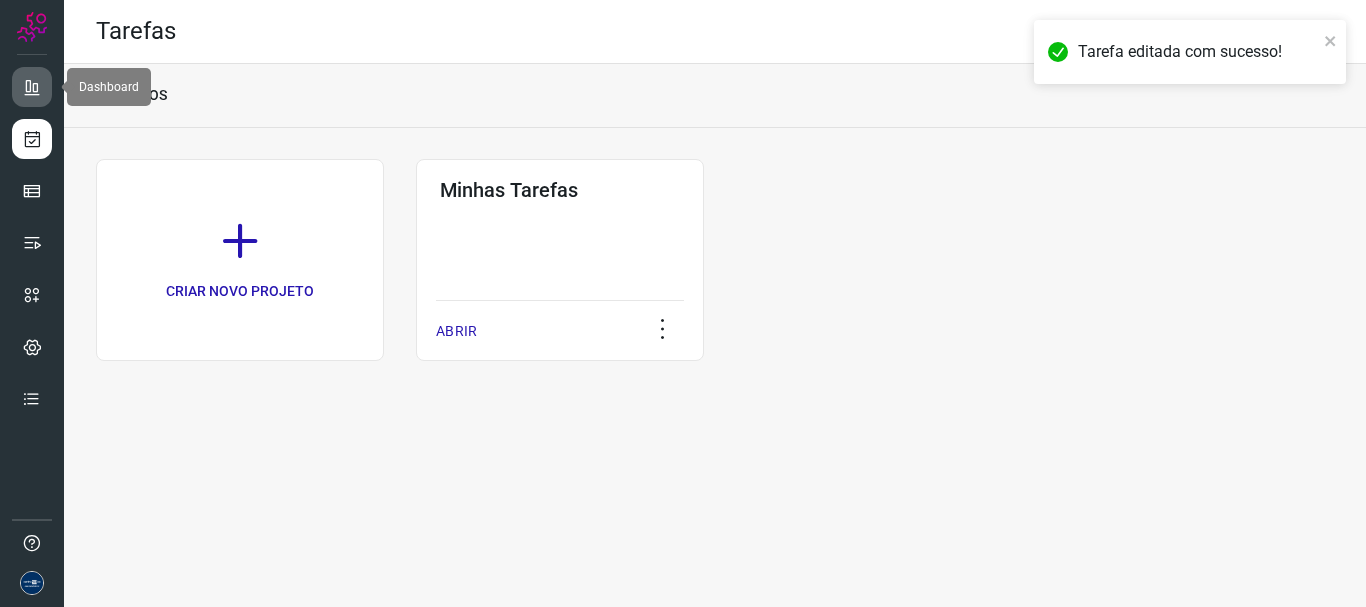 click at bounding box center (32, 87) 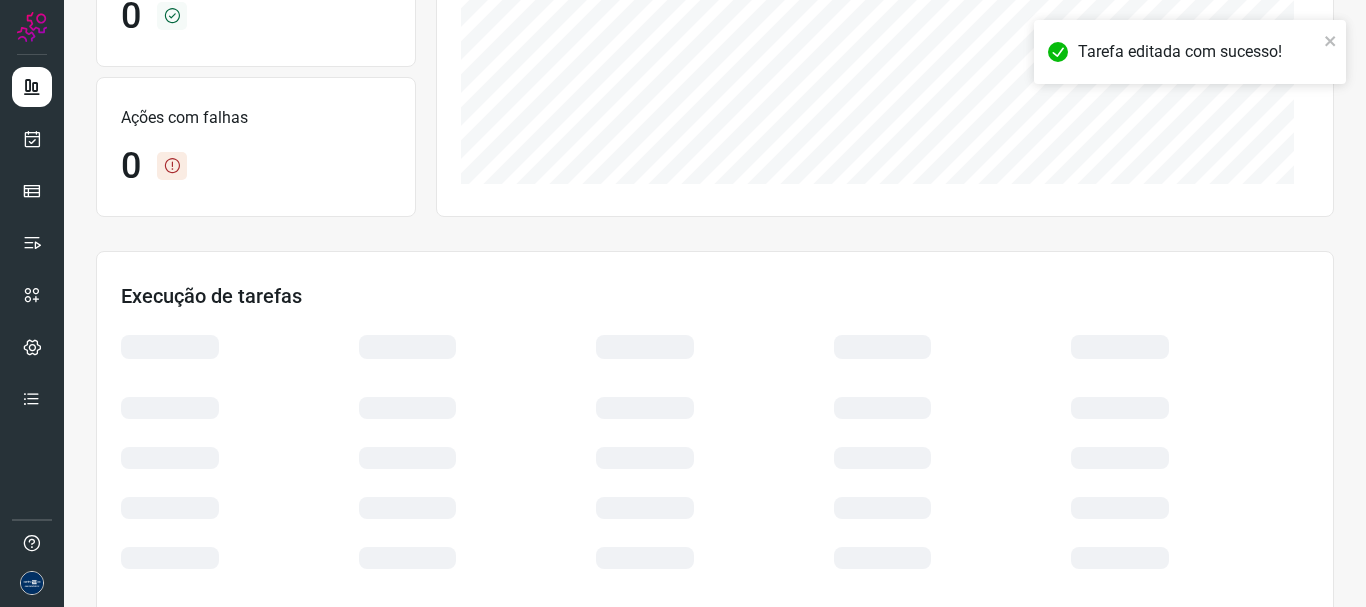 scroll, scrollTop: 400, scrollLeft: 0, axis: vertical 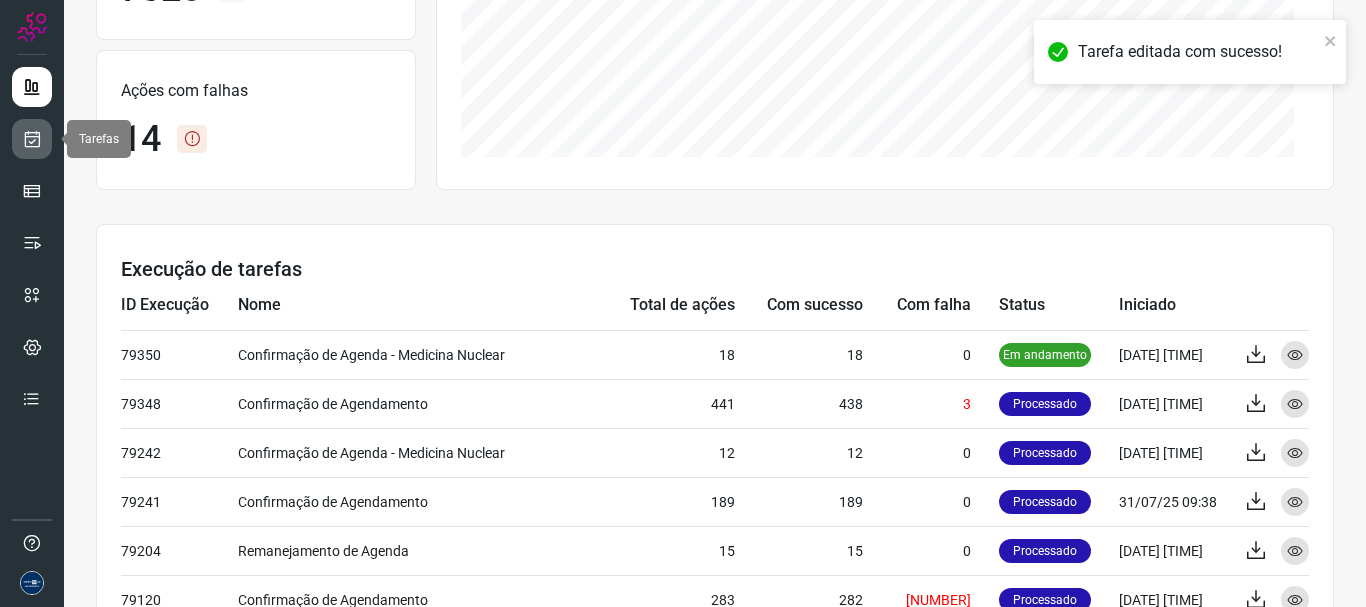 click at bounding box center (32, 139) 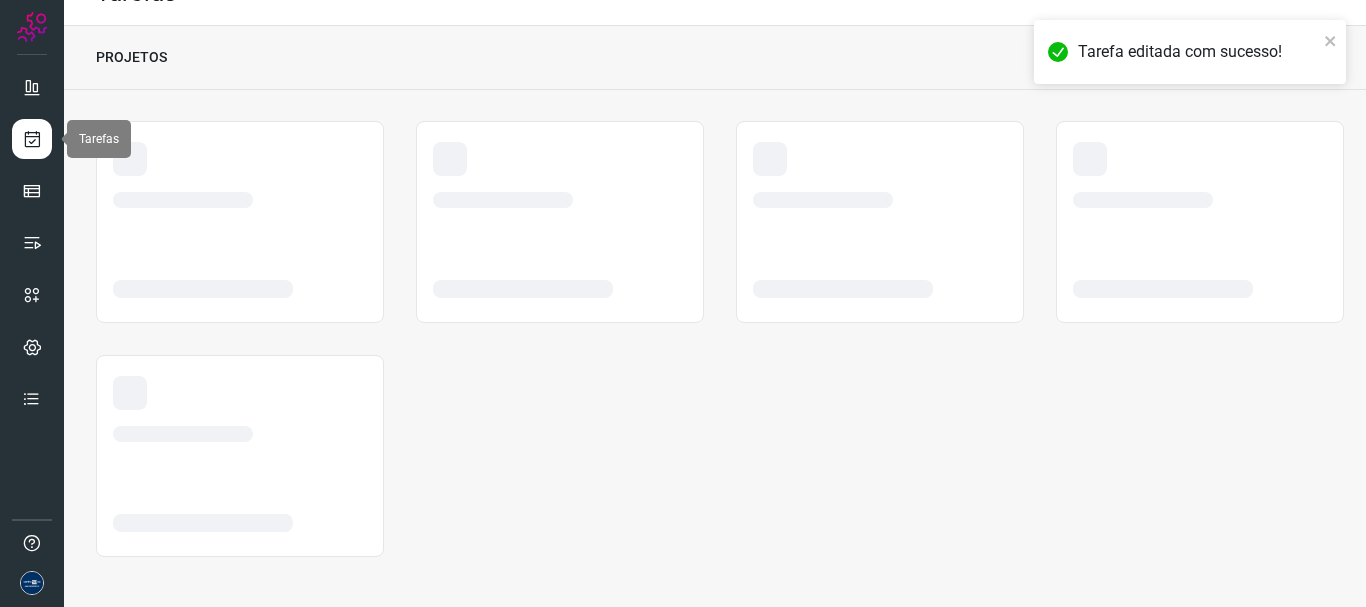 scroll, scrollTop: 0, scrollLeft: 0, axis: both 